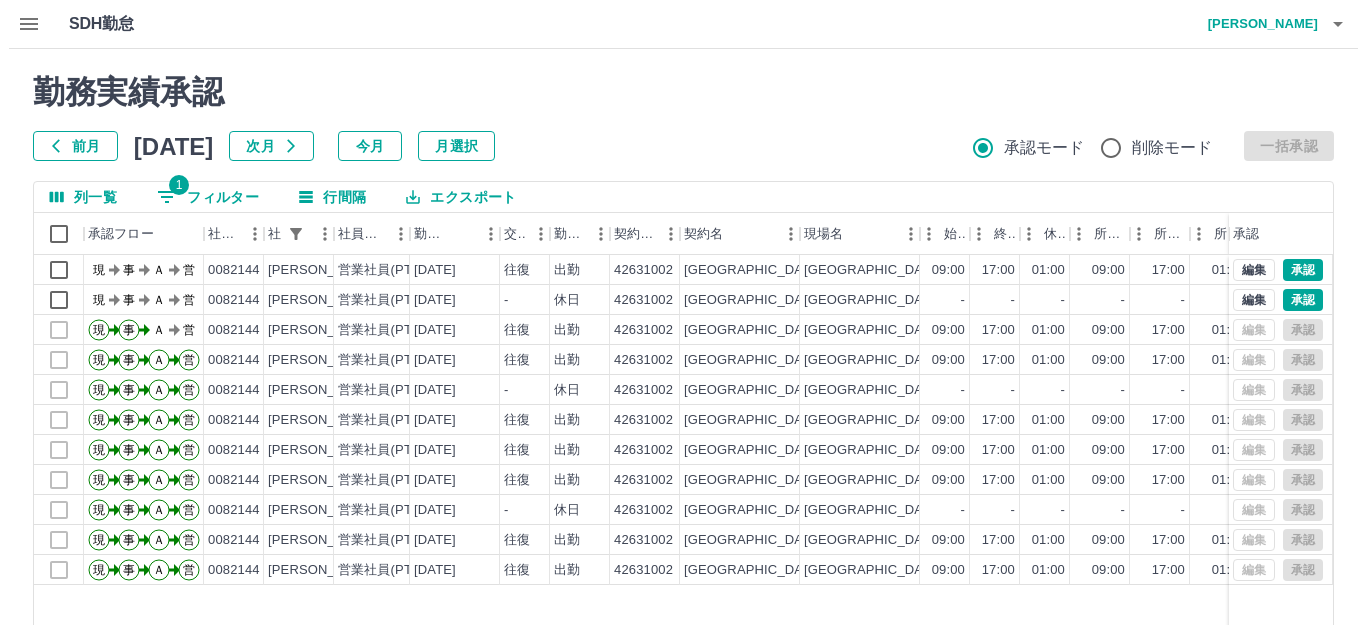 scroll, scrollTop: 0, scrollLeft: 0, axis: both 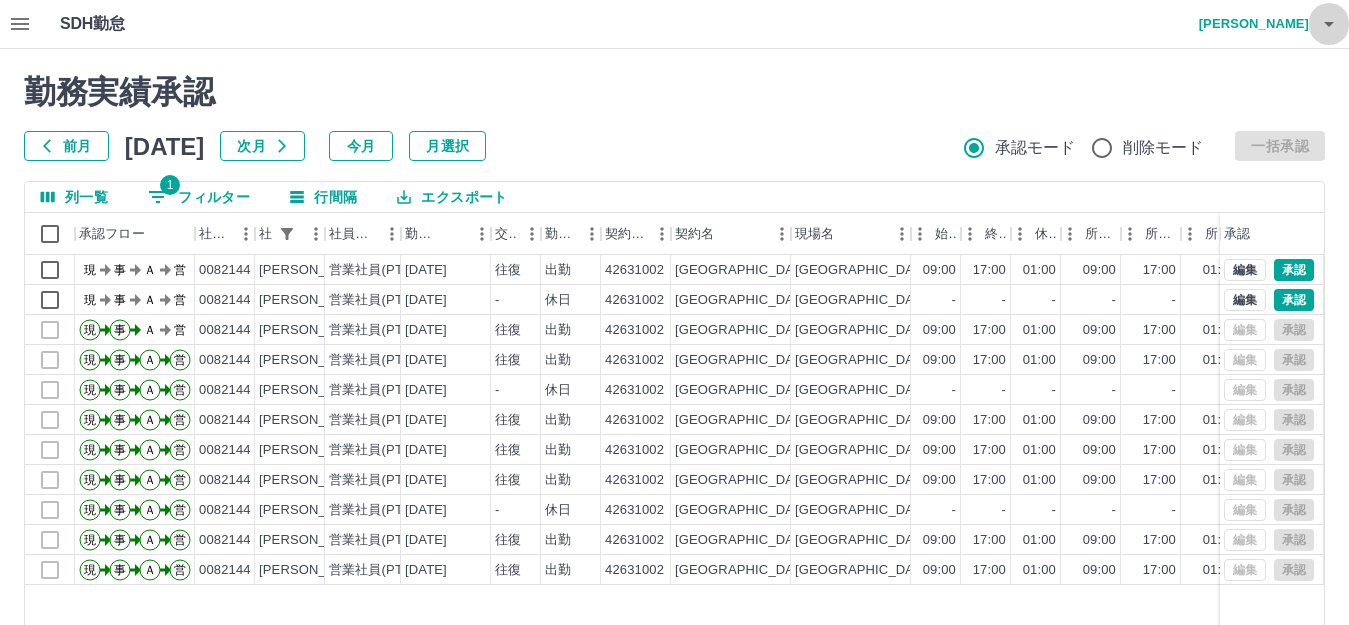 click 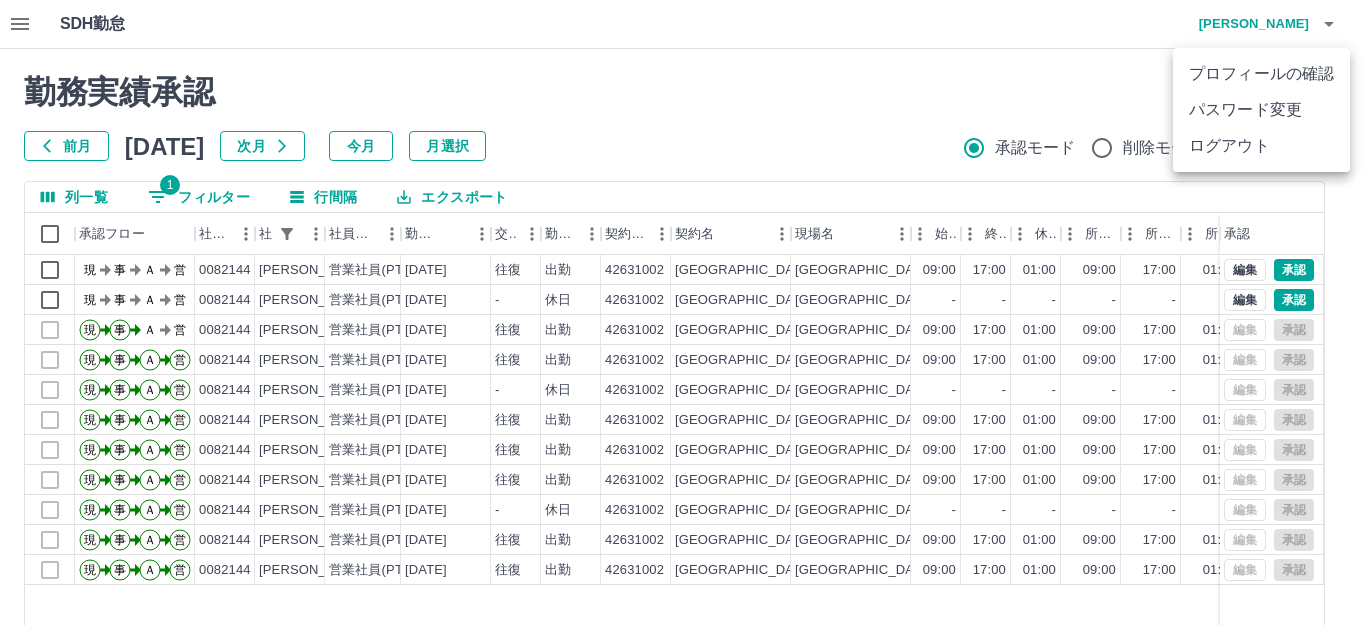 click on "ログアウト" at bounding box center (1261, 146) 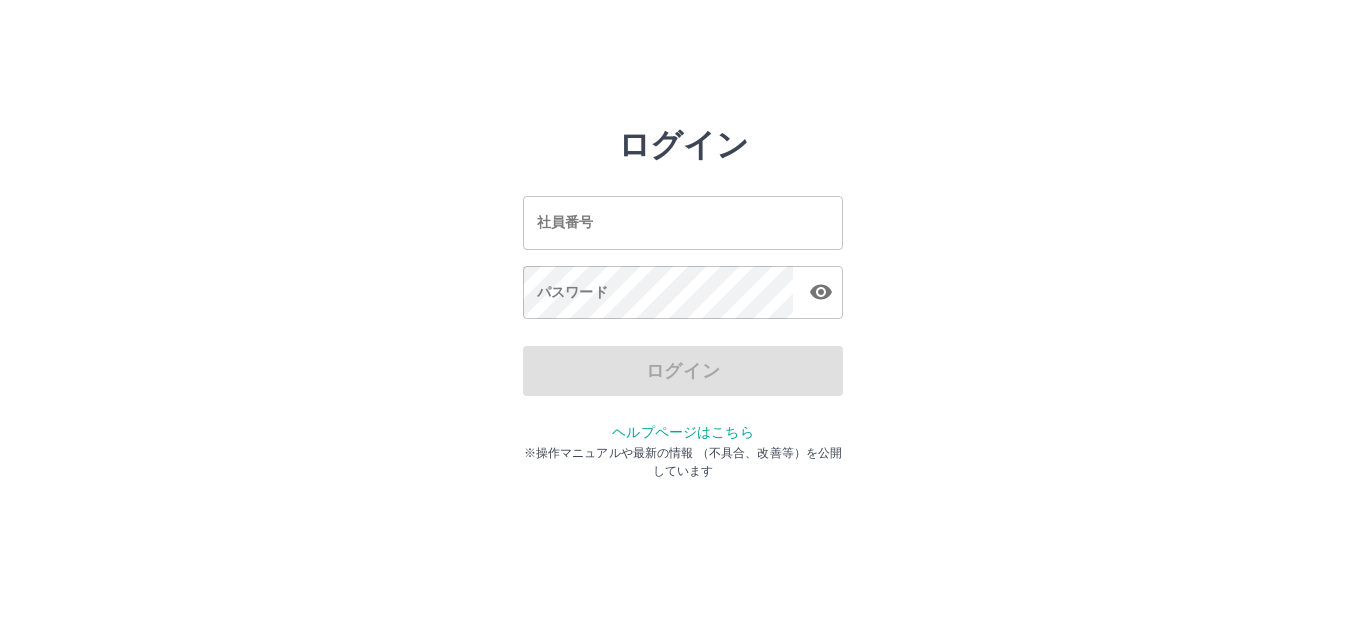 scroll, scrollTop: 0, scrollLeft: 0, axis: both 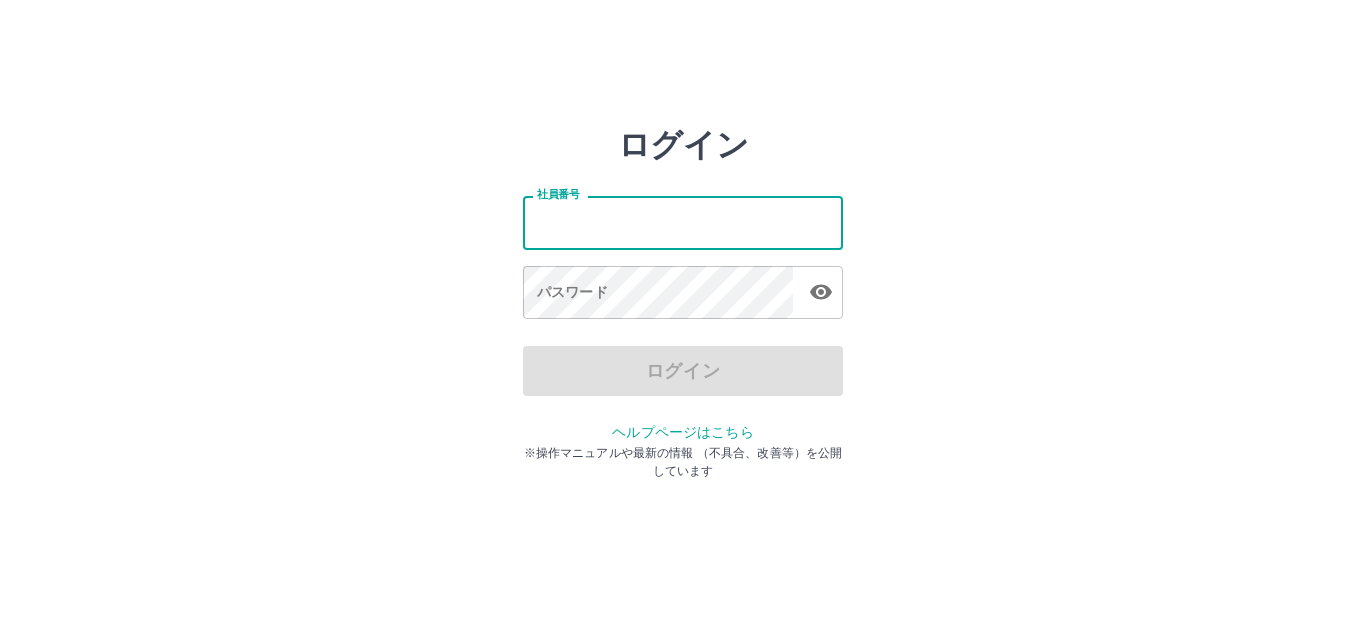 drag, startPoint x: 640, startPoint y: 217, endPoint x: 638, endPoint y: 195, distance: 22.090721 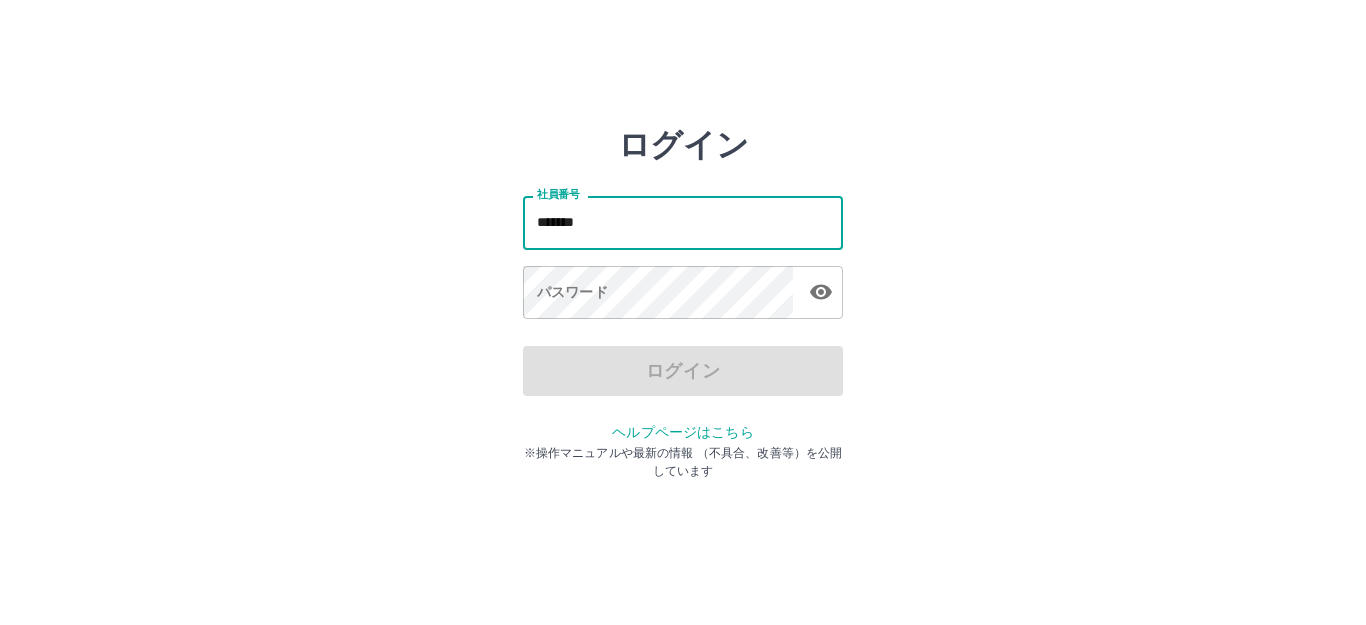 type on "*******" 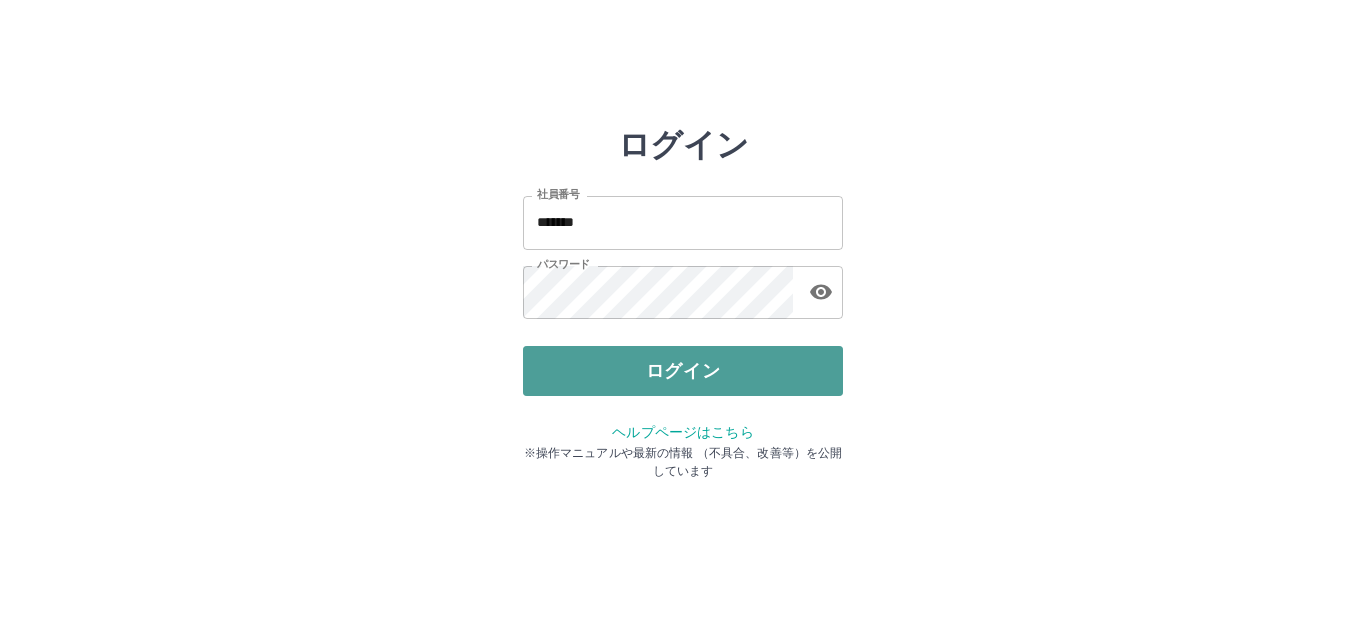click on "ログイン" at bounding box center [683, 371] 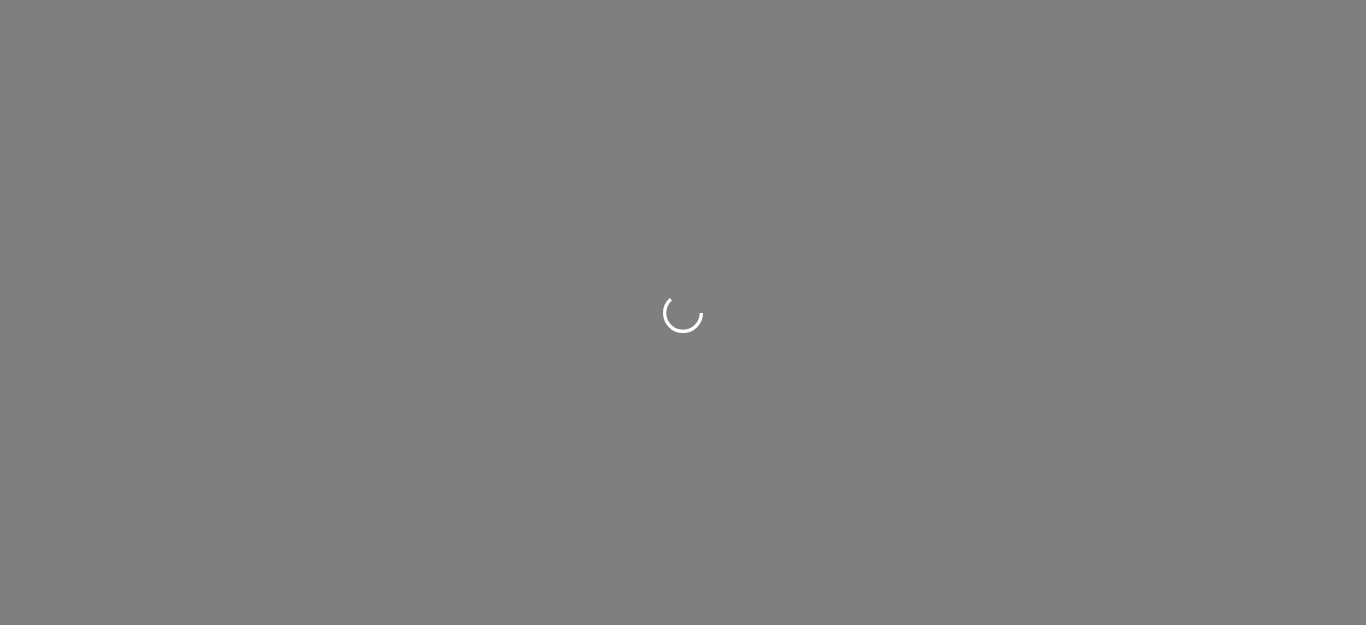 scroll, scrollTop: 0, scrollLeft: 0, axis: both 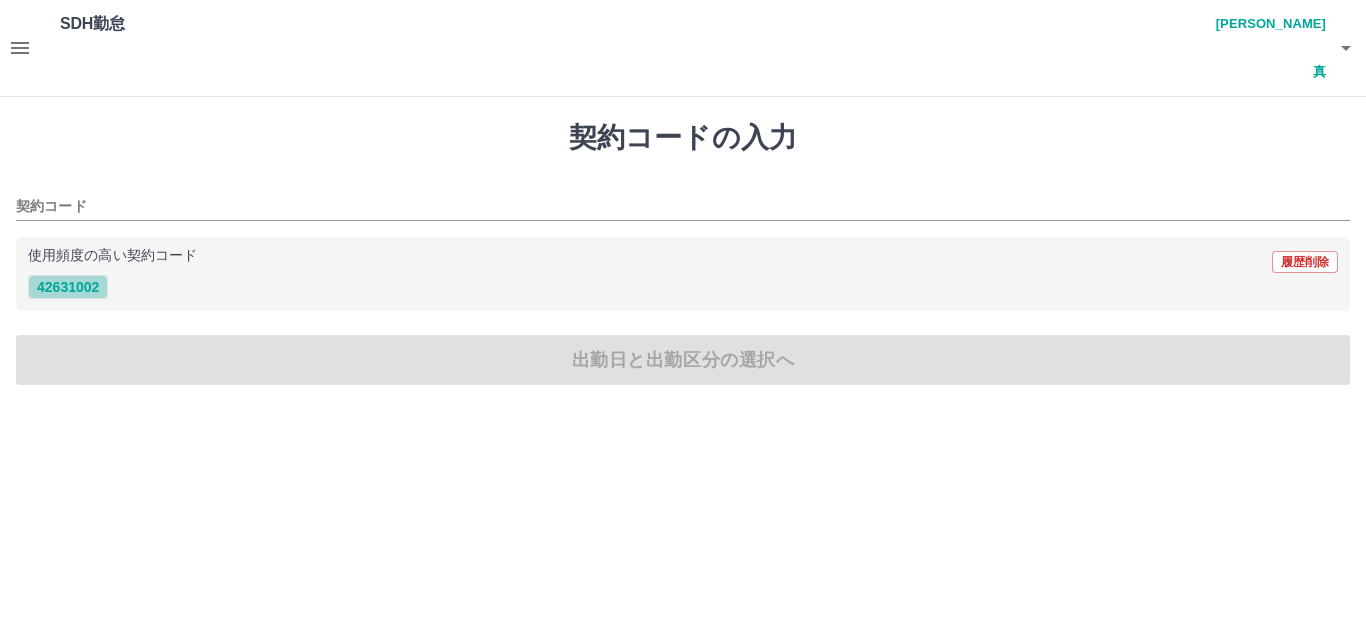 click on "42631002" at bounding box center (68, 287) 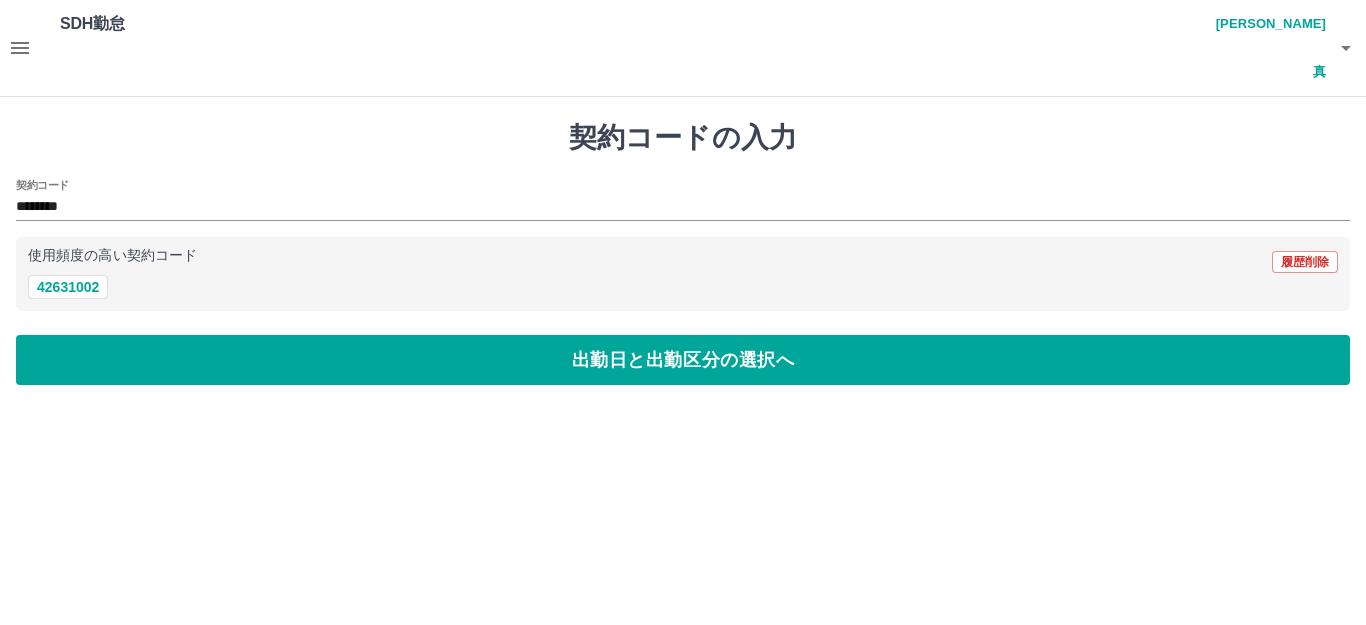 drag, startPoint x: 179, startPoint y: 395, endPoint x: 188, endPoint y: 359, distance: 37.107952 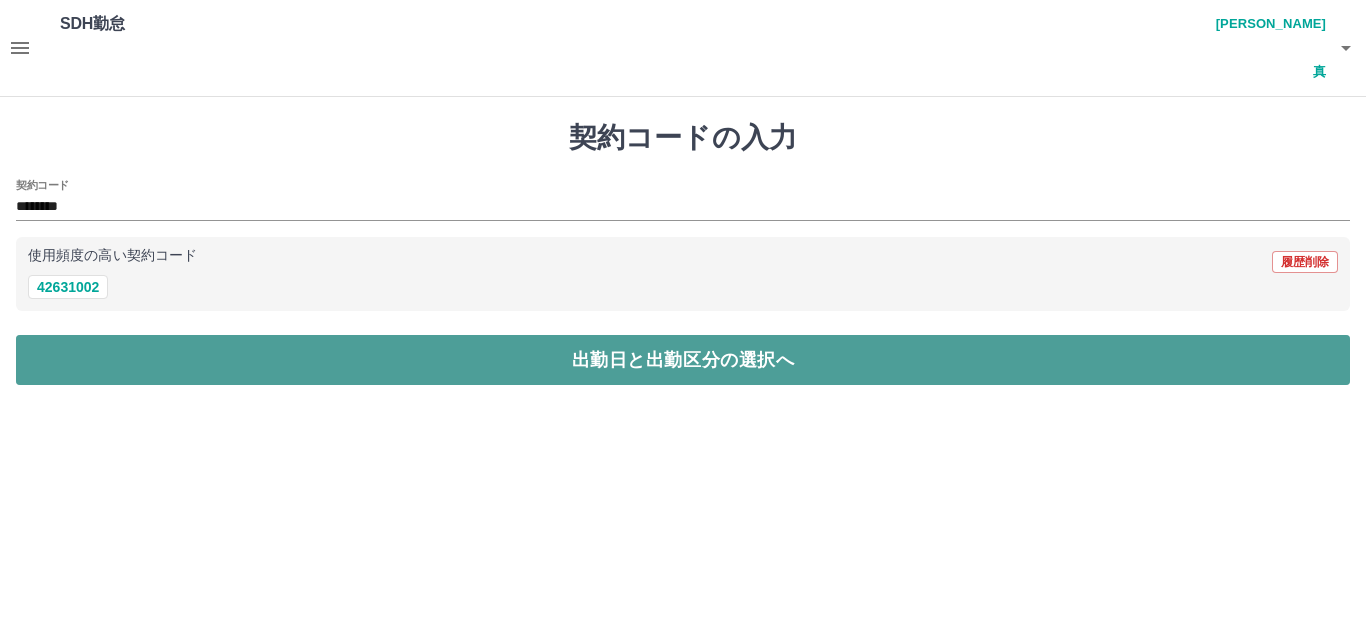 drag, startPoint x: 192, startPoint y: 314, endPoint x: 178, endPoint y: 310, distance: 14.56022 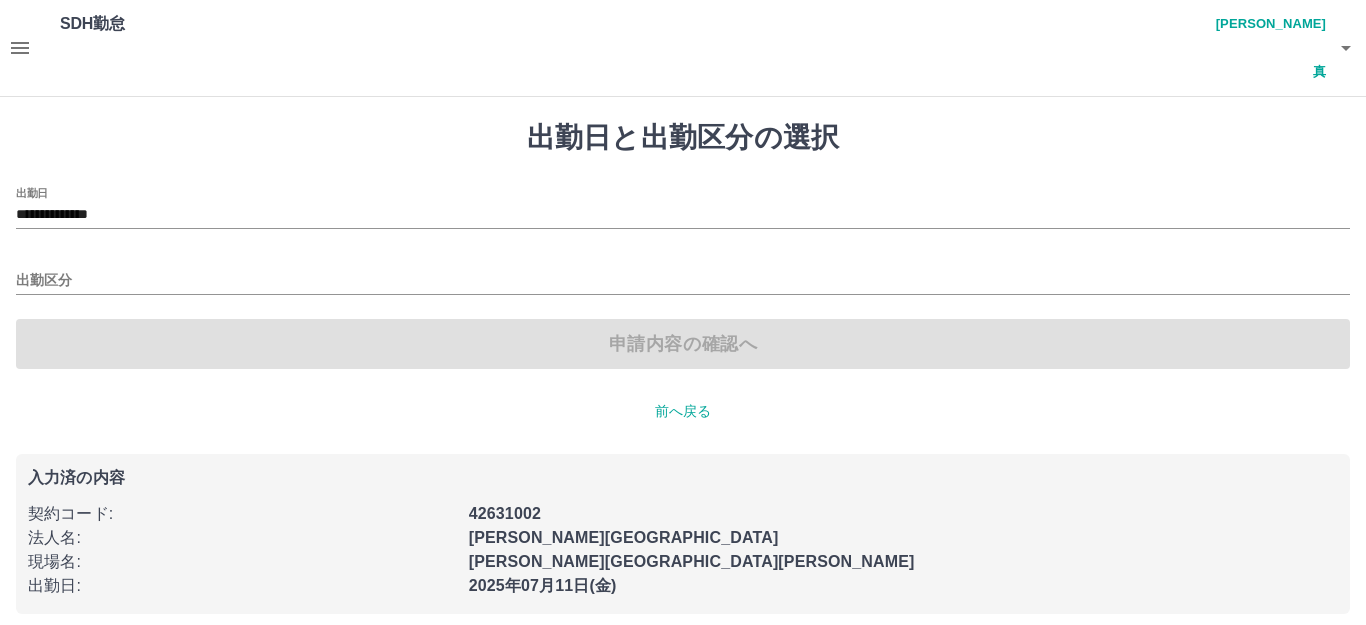 click on "**********" at bounding box center [683, 208] 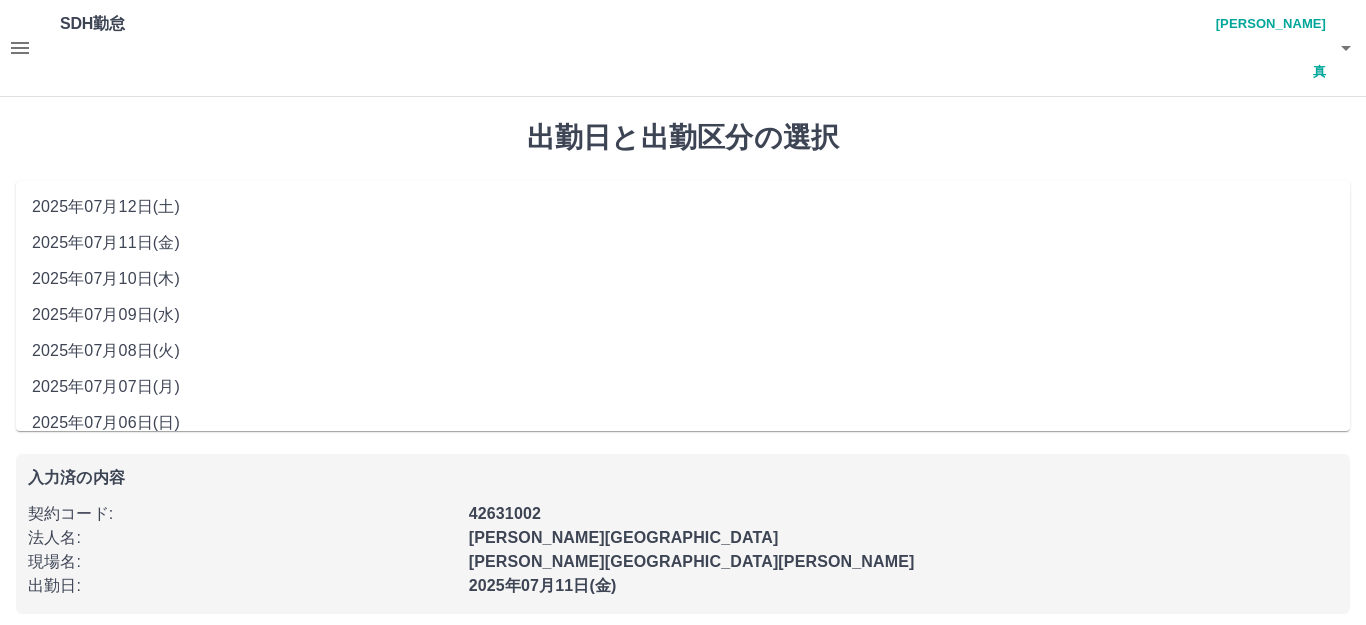 click on "**********" at bounding box center (683, 215) 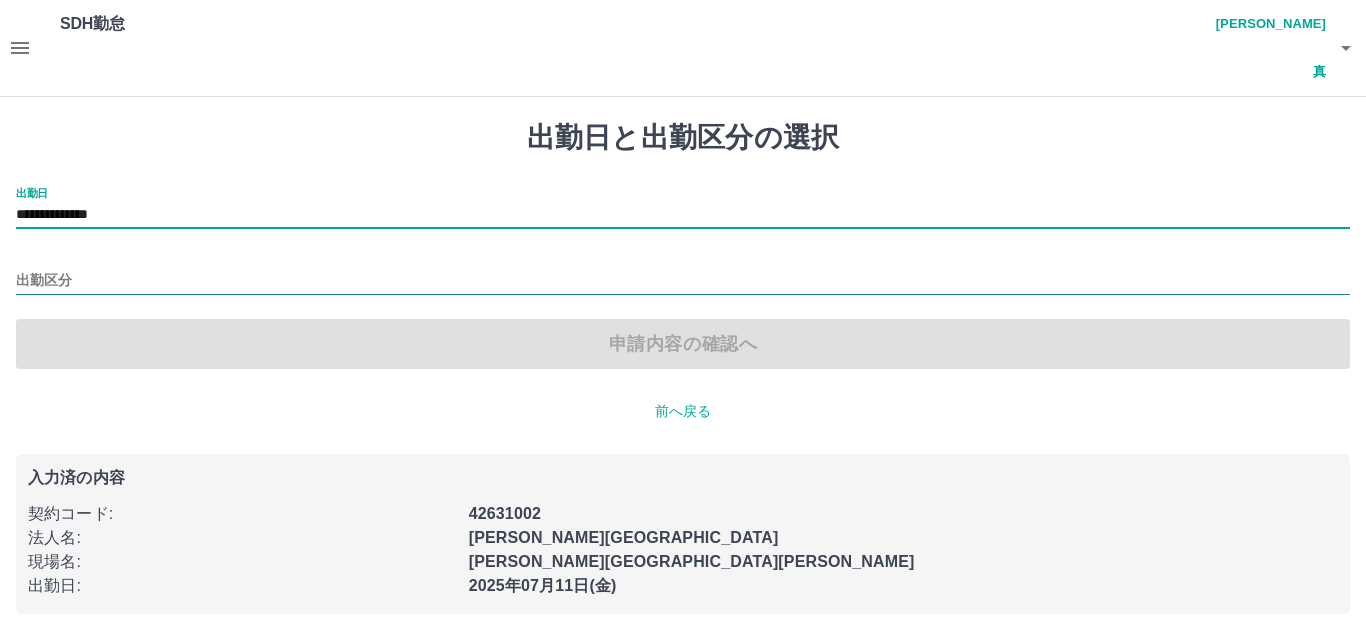click on "出勤区分" at bounding box center [683, 281] 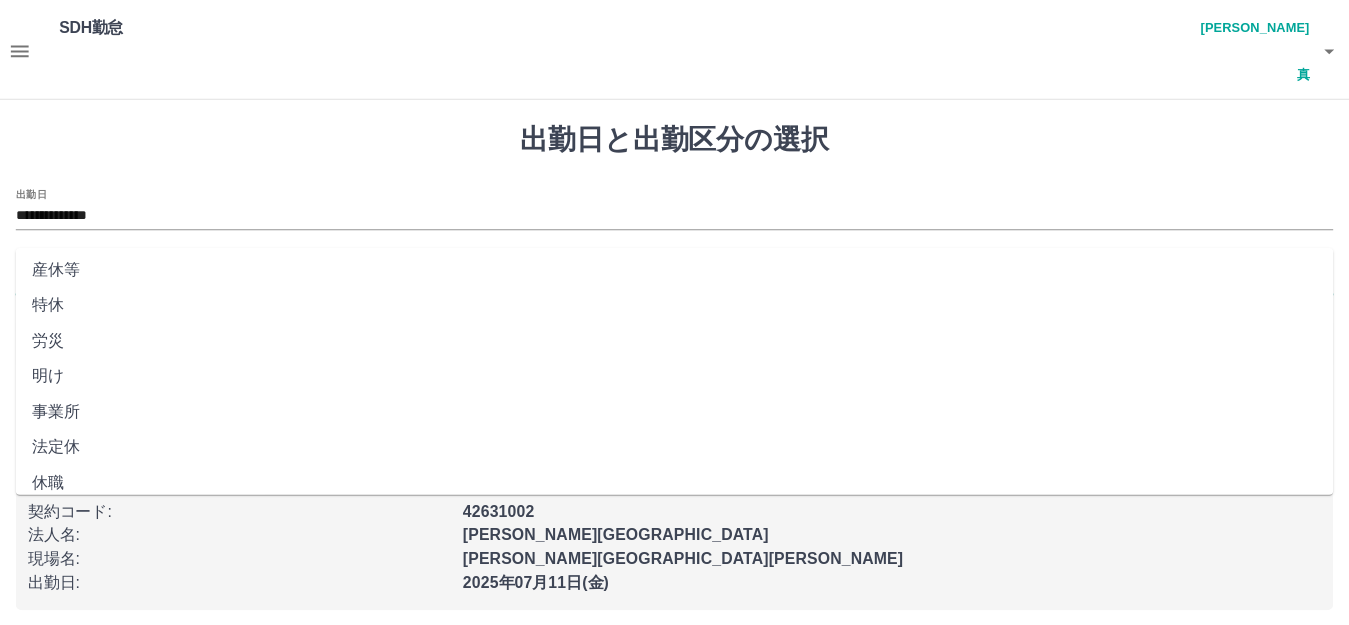 scroll, scrollTop: 414, scrollLeft: 0, axis: vertical 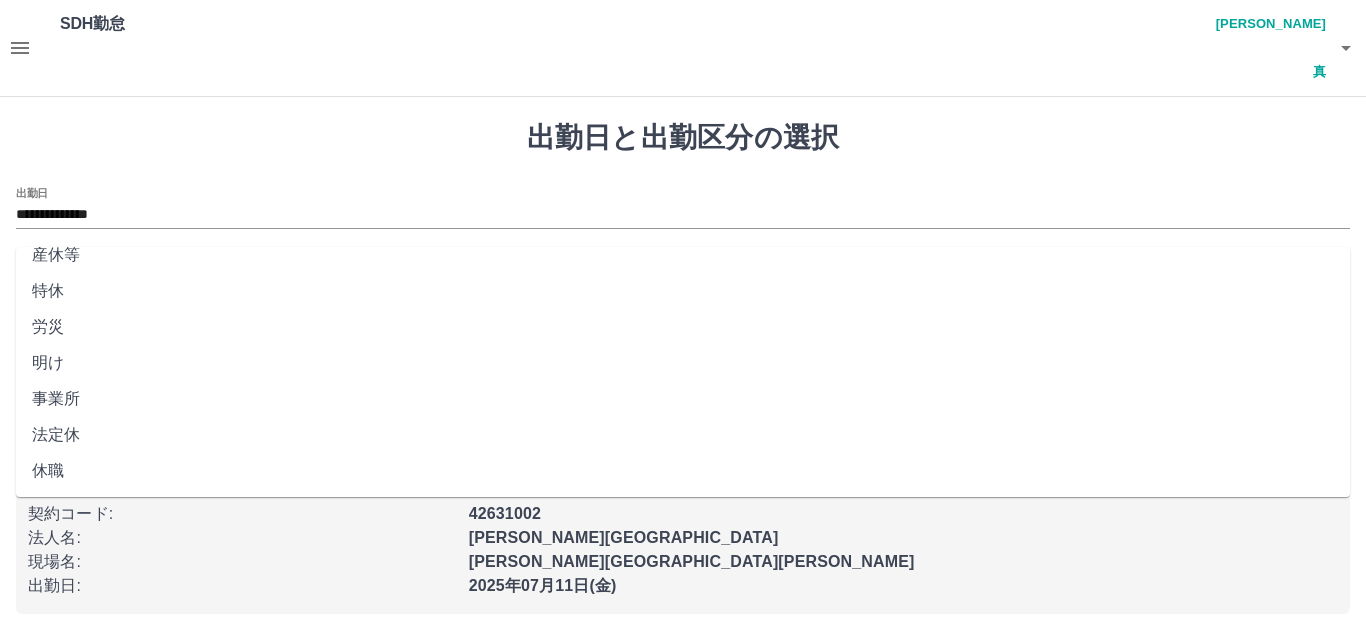 click on "法定休" at bounding box center (683, 435) 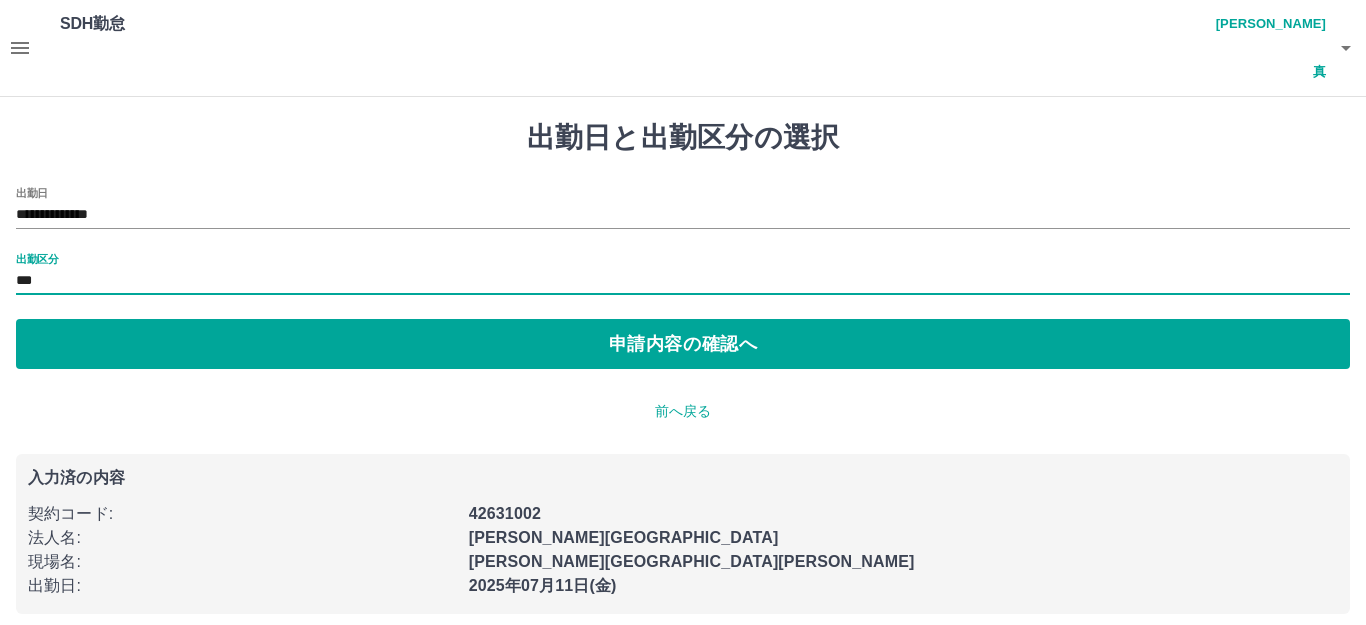 type on "***" 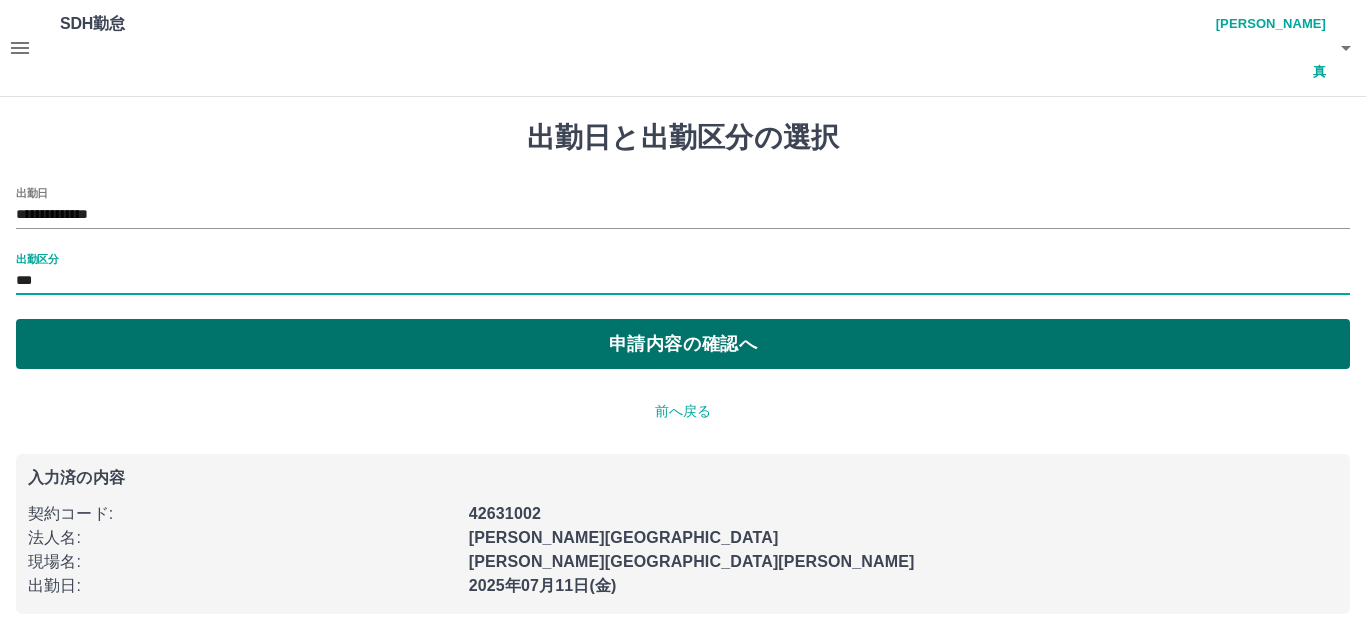 click on "申請内容の確認へ" at bounding box center (683, 344) 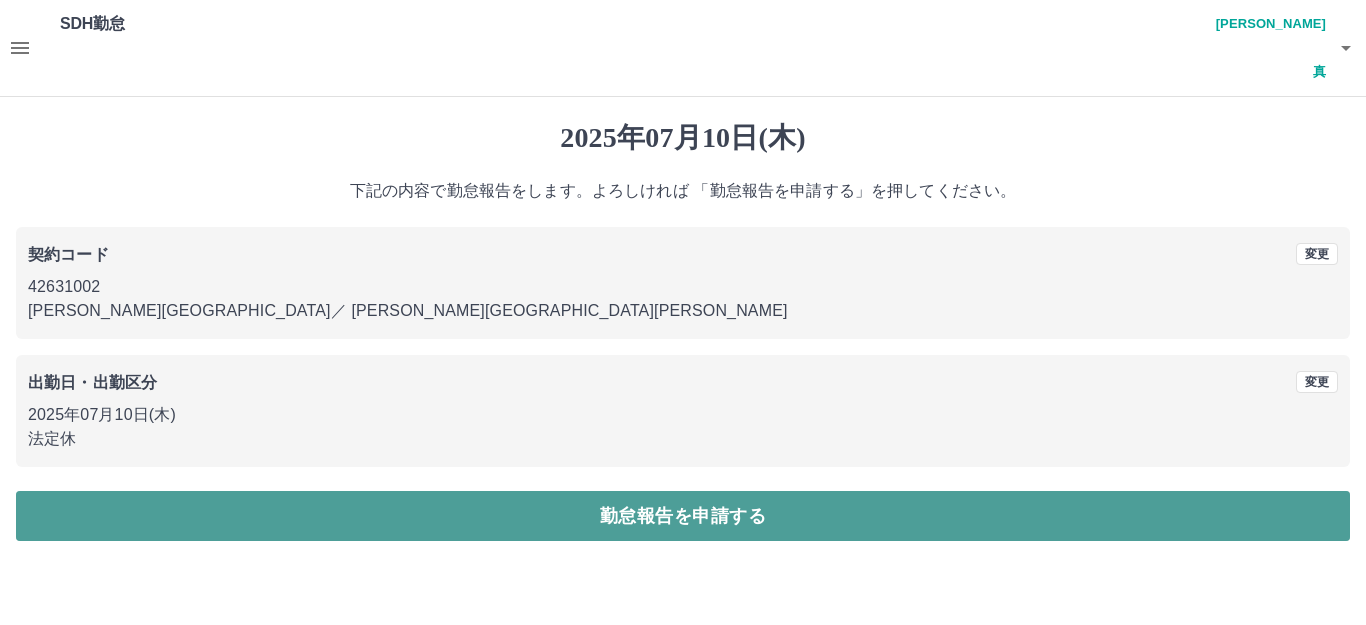 click on "勤怠報告を申請する" at bounding box center [683, 516] 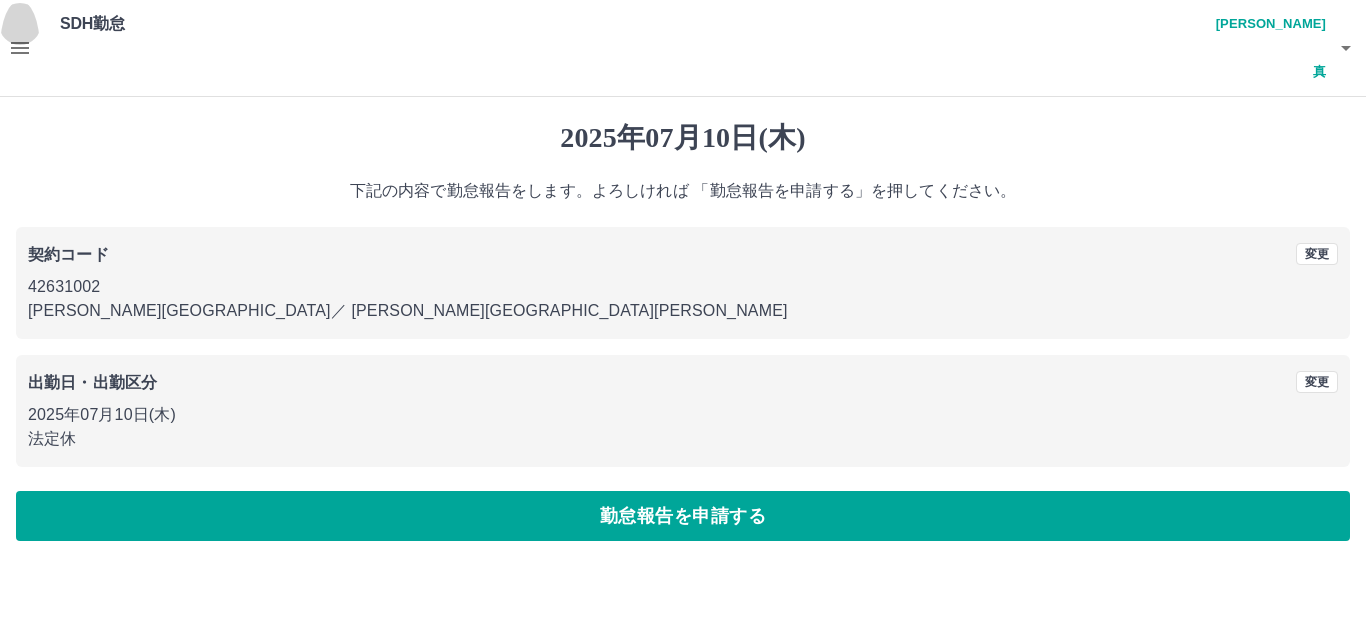 click 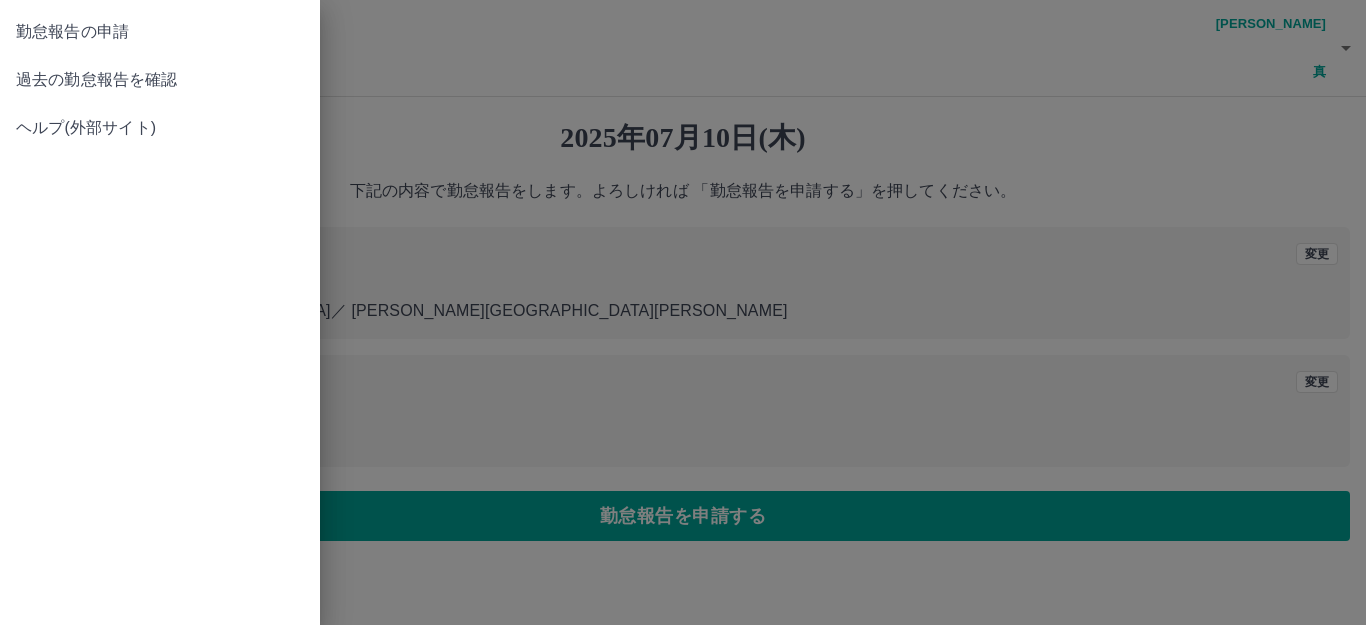 click on "過去の勤怠報告を確認" at bounding box center [160, 80] 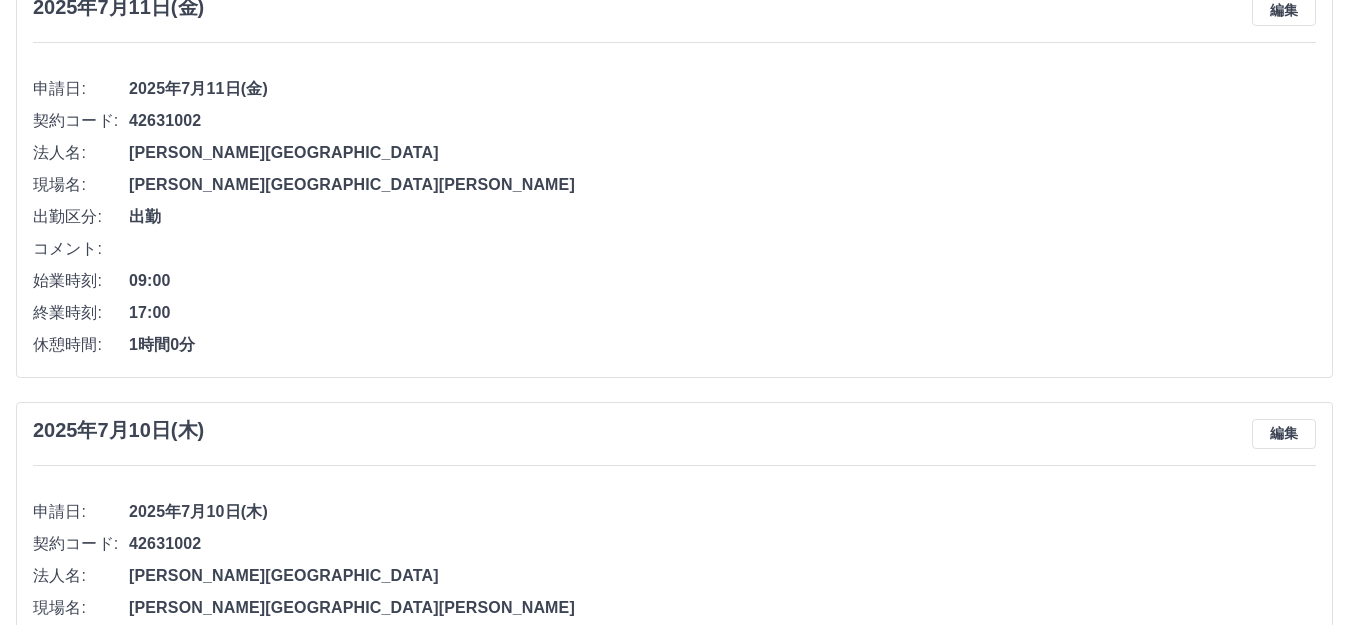 scroll, scrollTop: 278, scrollLeft: 0, axis: vertical 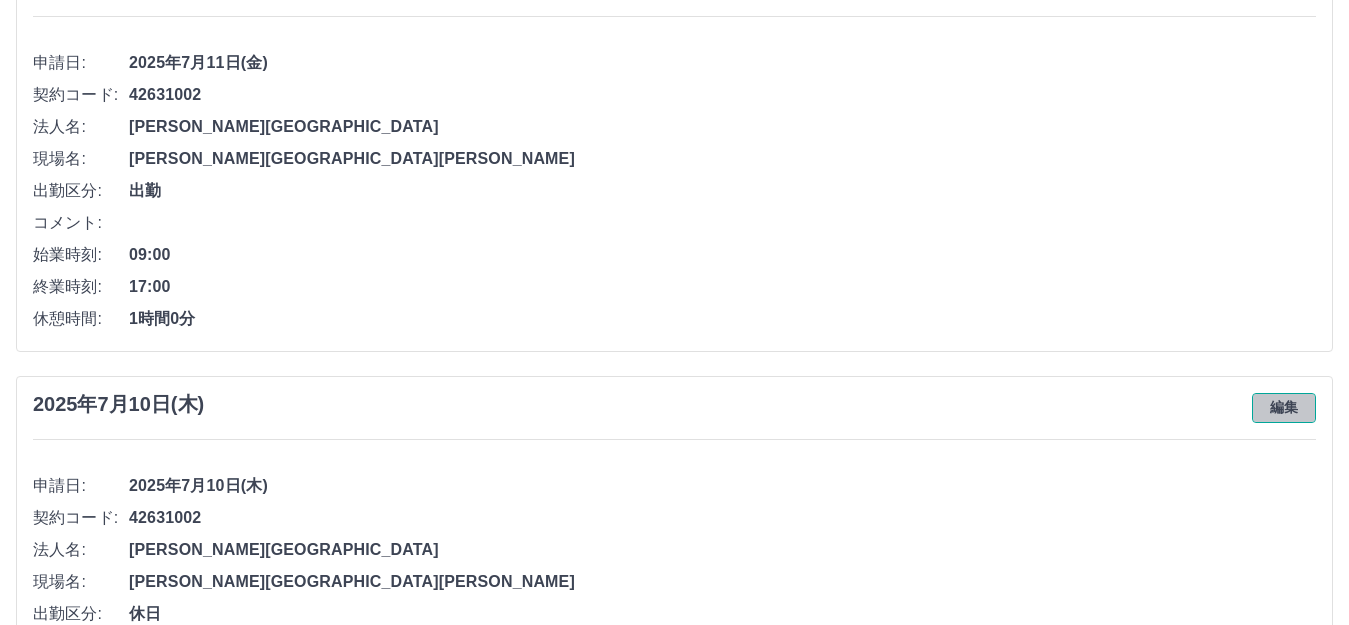 click on "編集" at bounding box center [1284, 408] 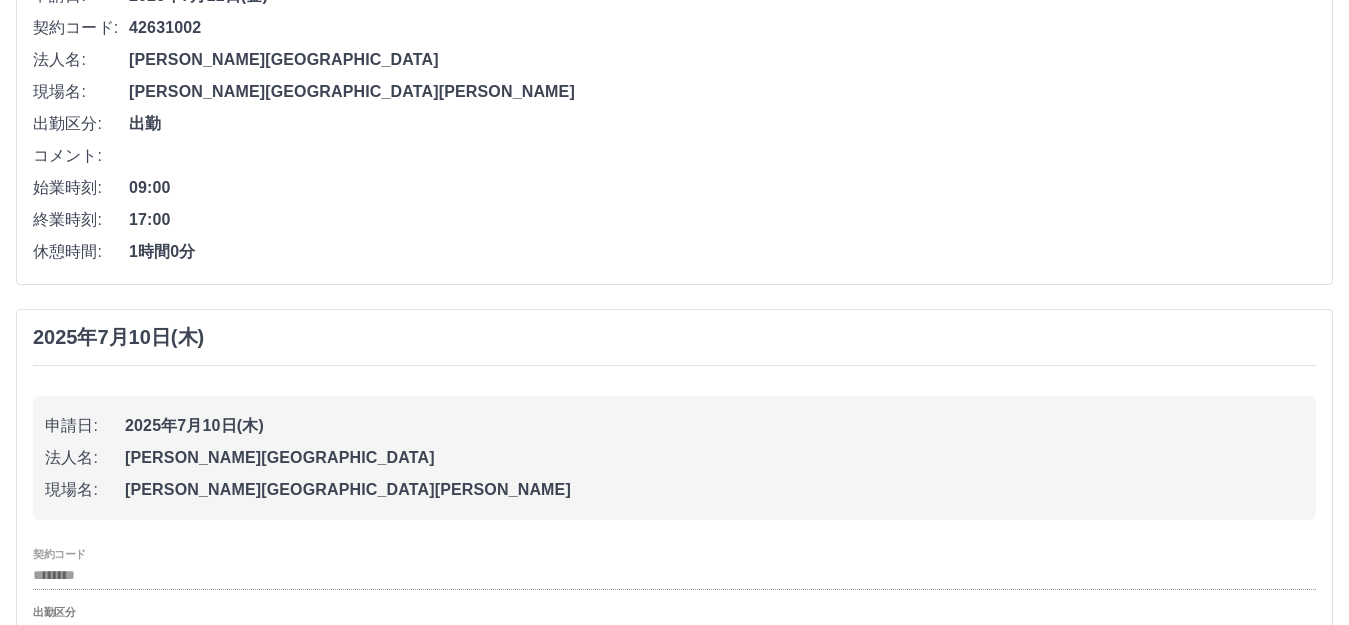scroll, scrollTop: 478, scrollLeft: 0, axis: vertical 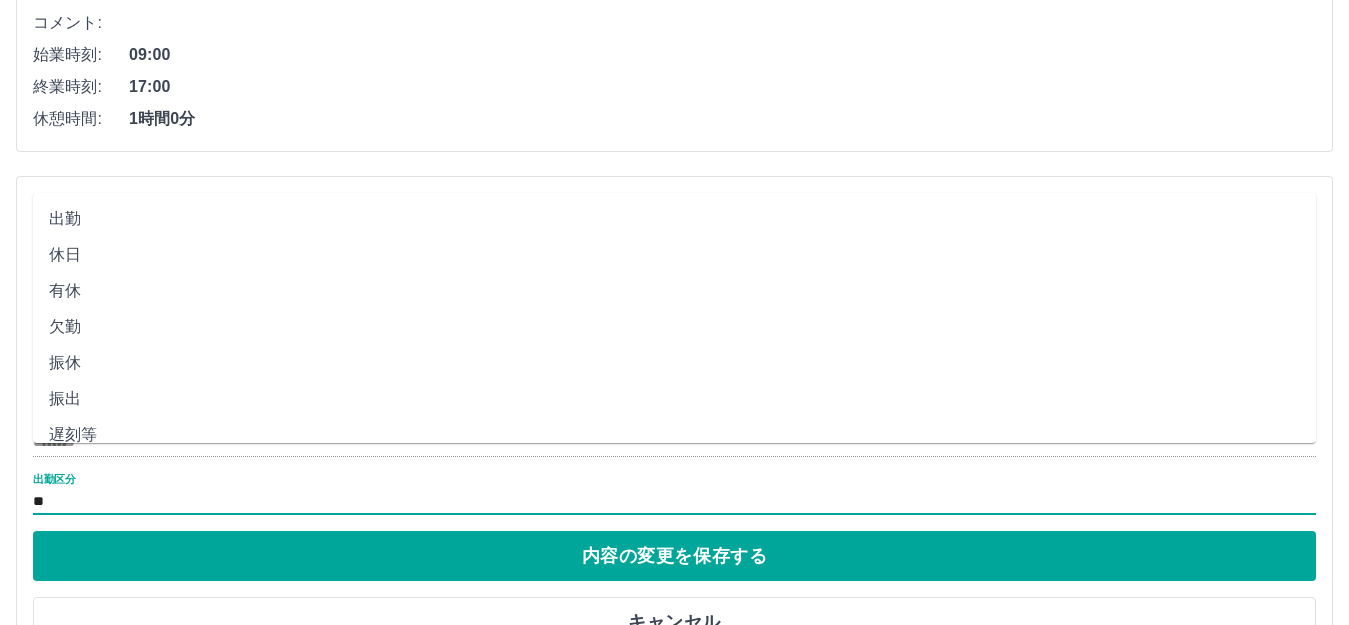click on "**" at bounding box center [674, 501] 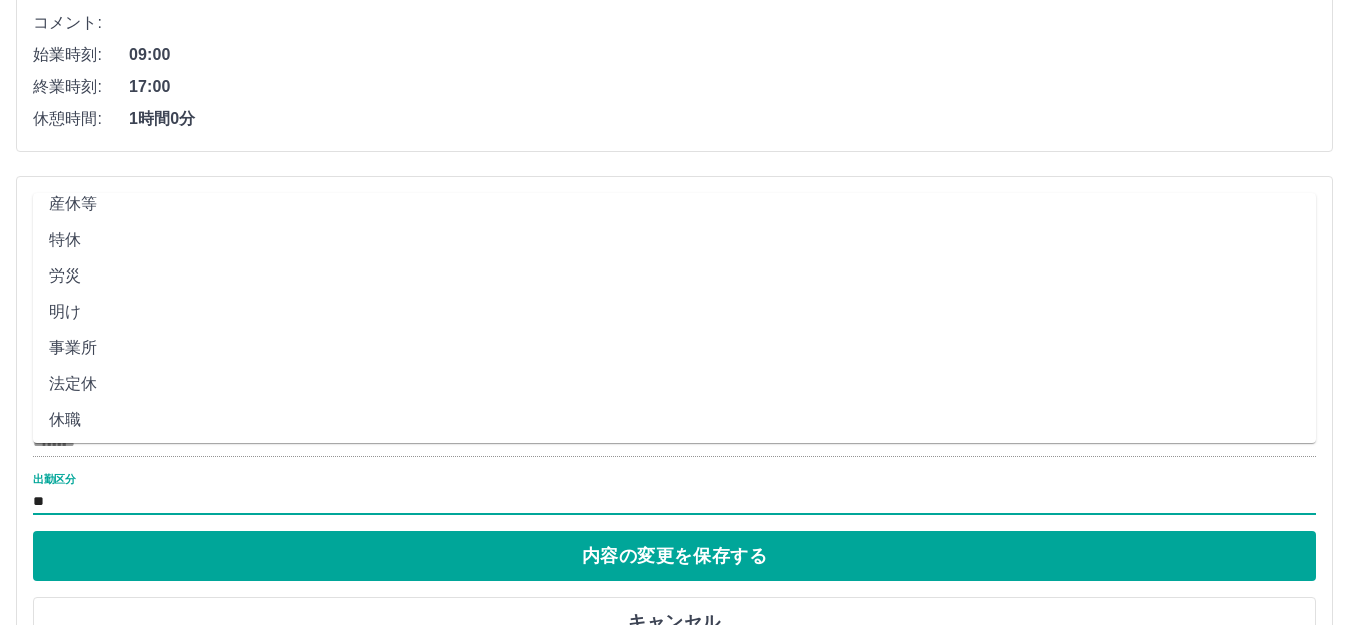 scroll, scrollTop: 414, scrollLeft: 0, axis: vertical 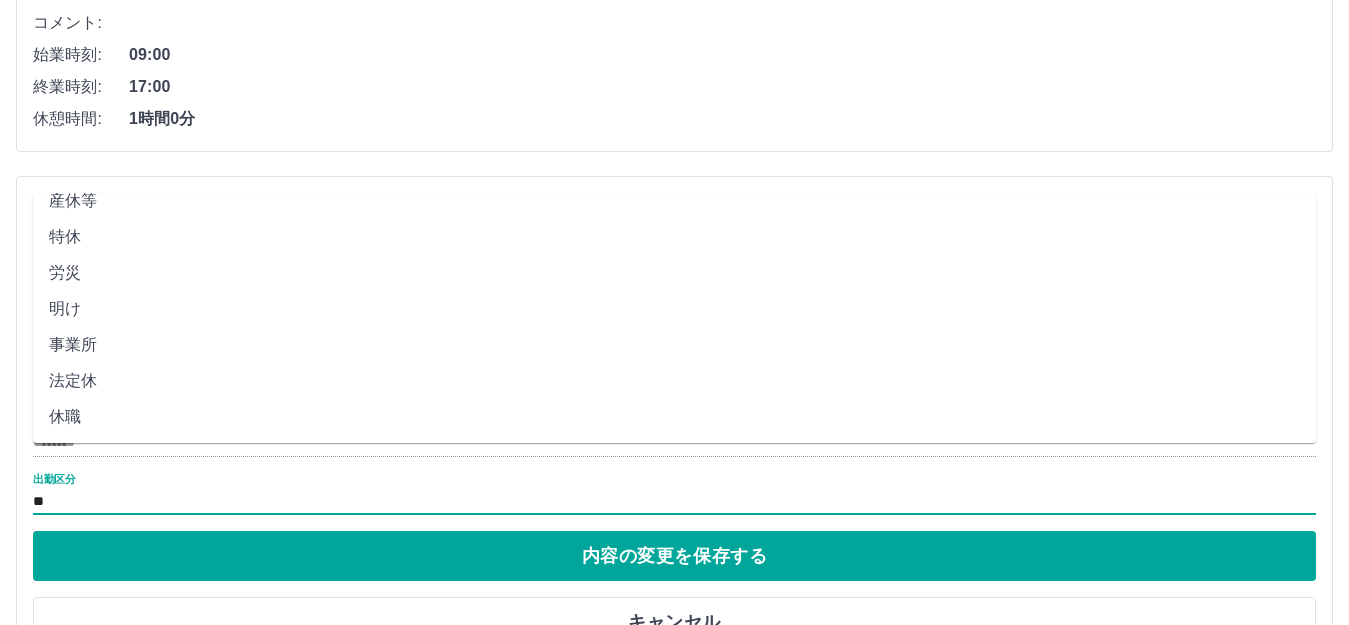 click on "法定休" at bounding box center [674, 381] 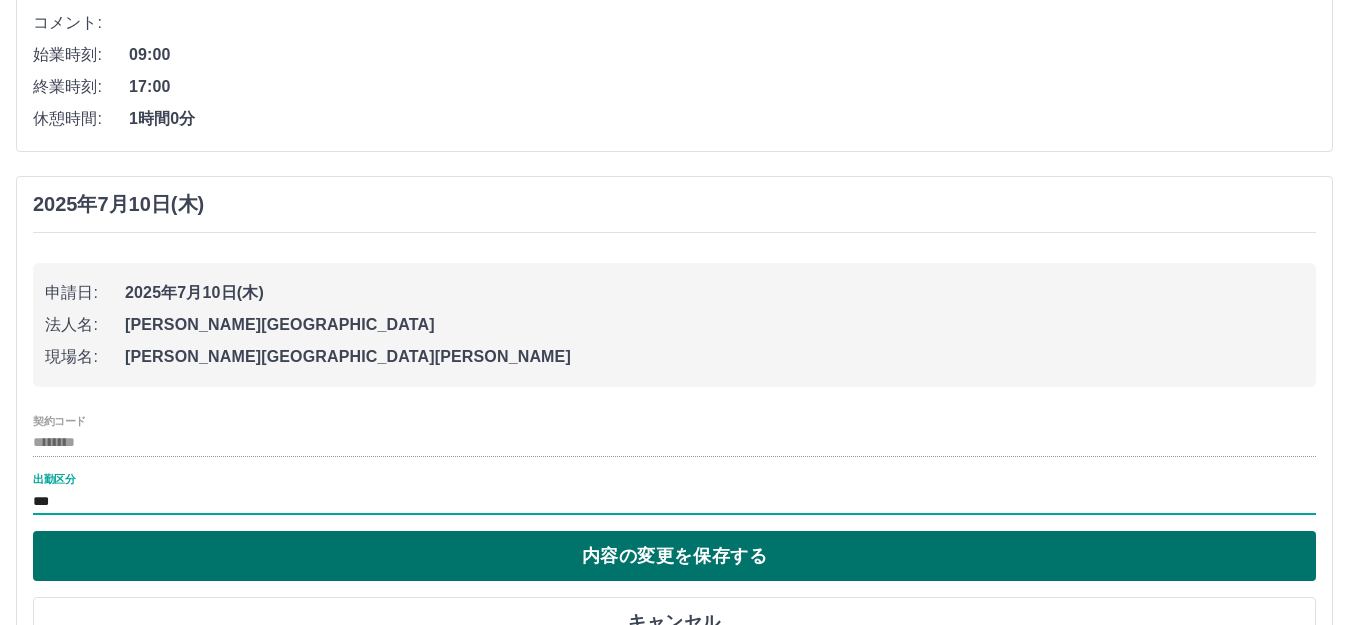 click on "内容の変更を保存する" at bounding box center (674, 556) 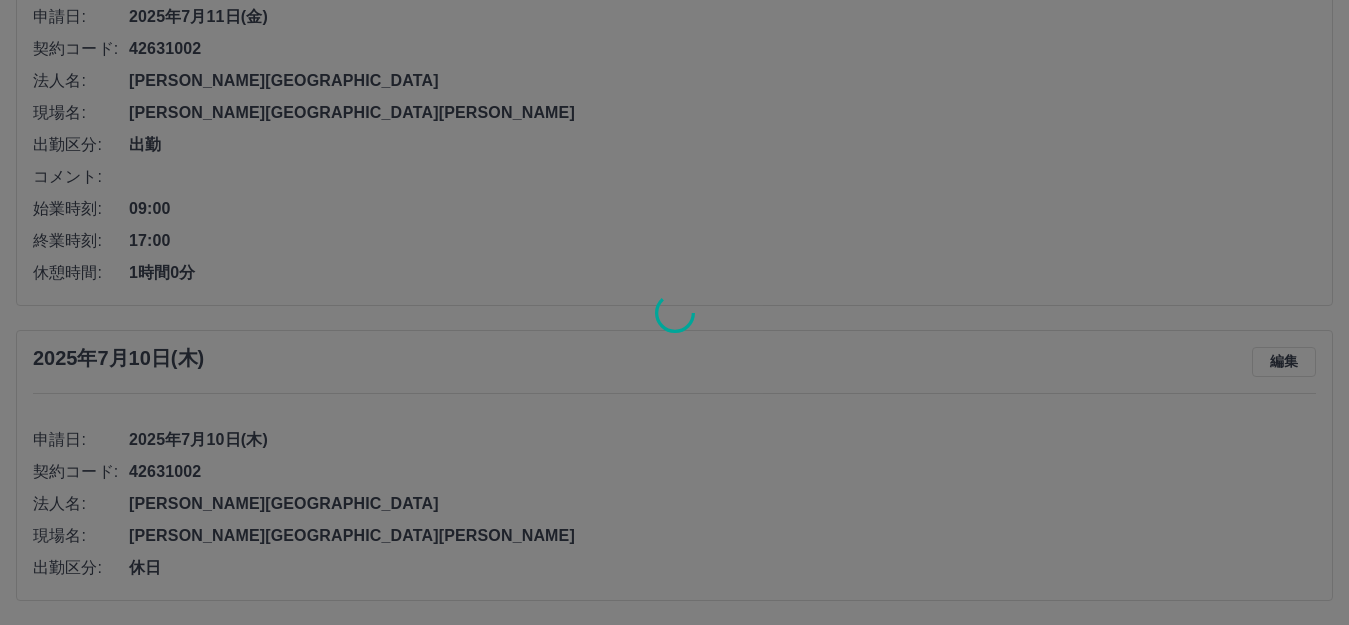 scroll, scrollTop: 278, scrollLeft: 0, axis: vertical 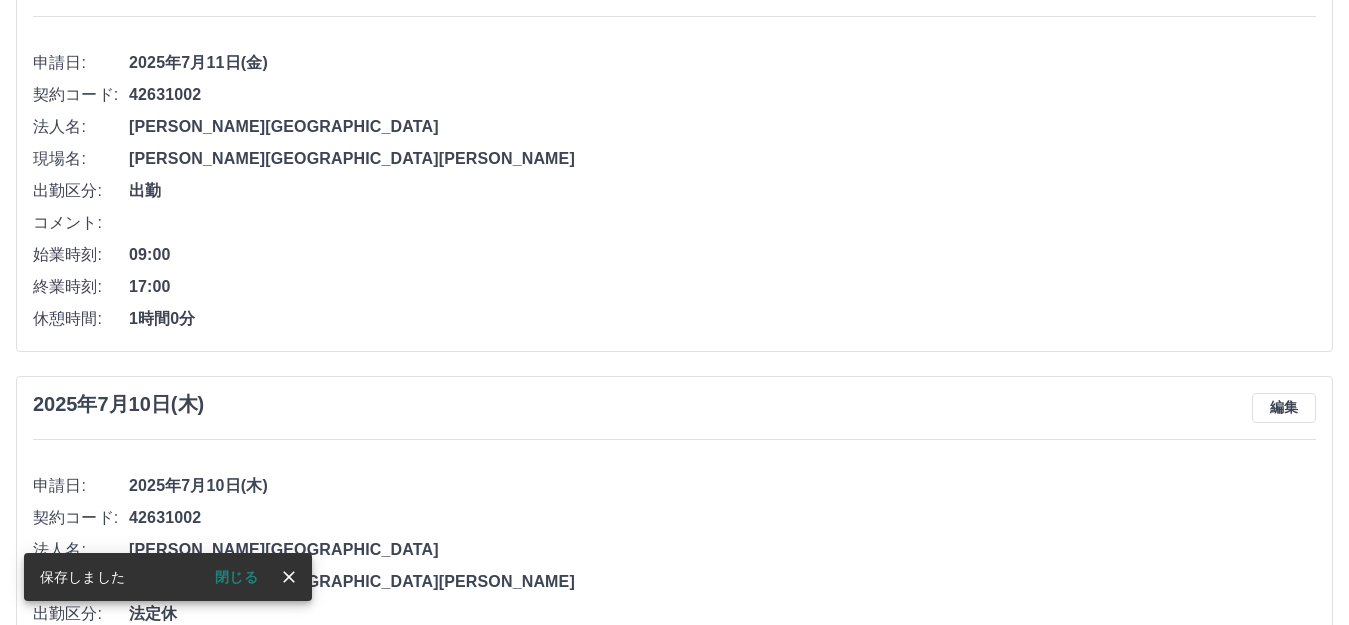 click on "2025年7月10日(木)" at bounding box center (722, 486) 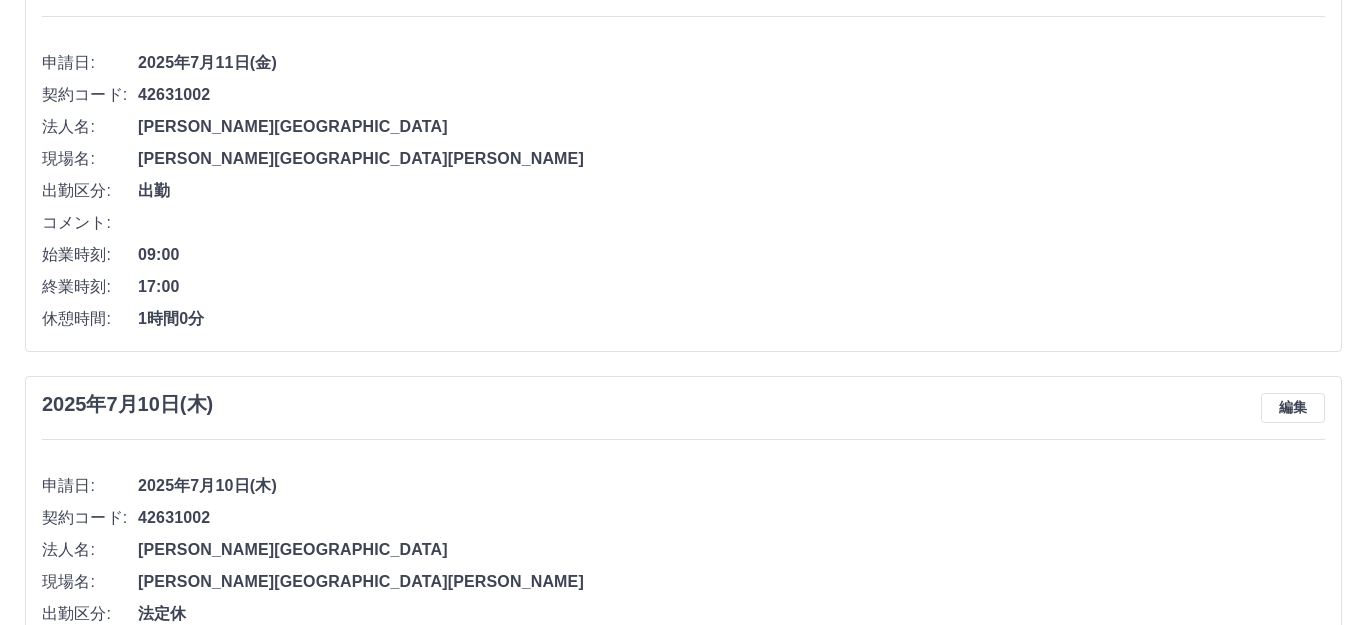 scroll, scrollTop: 0, scrollLeft: 0, axis: both 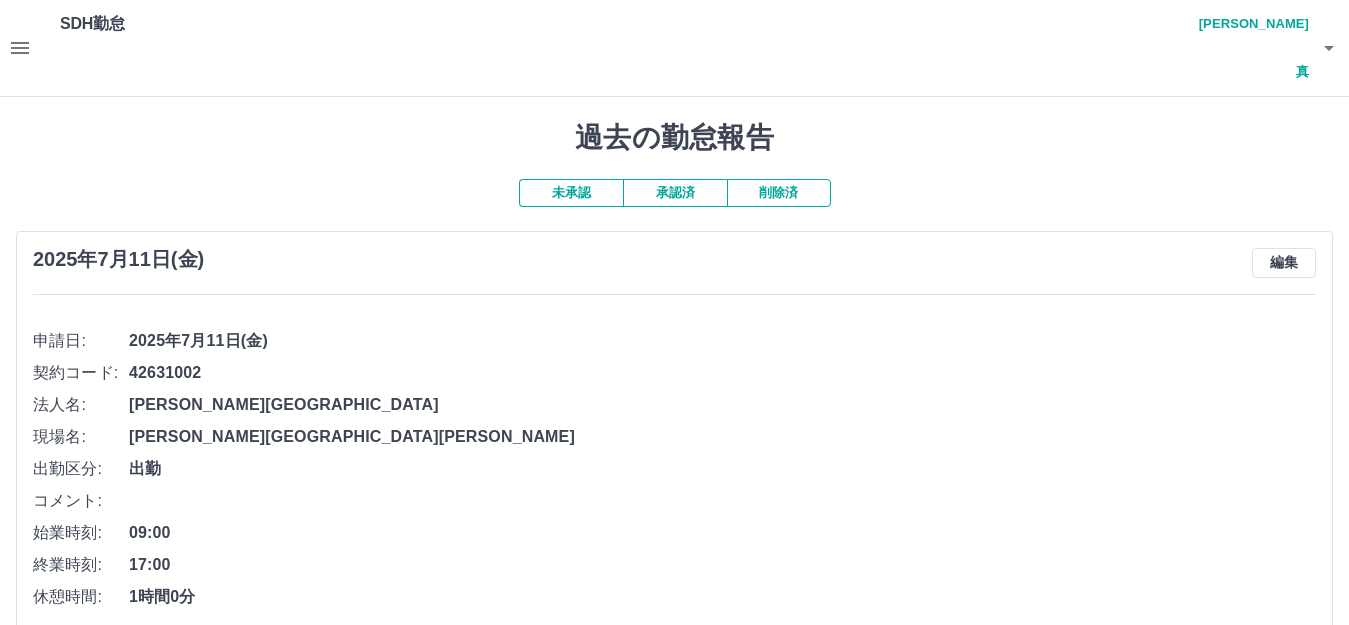 click 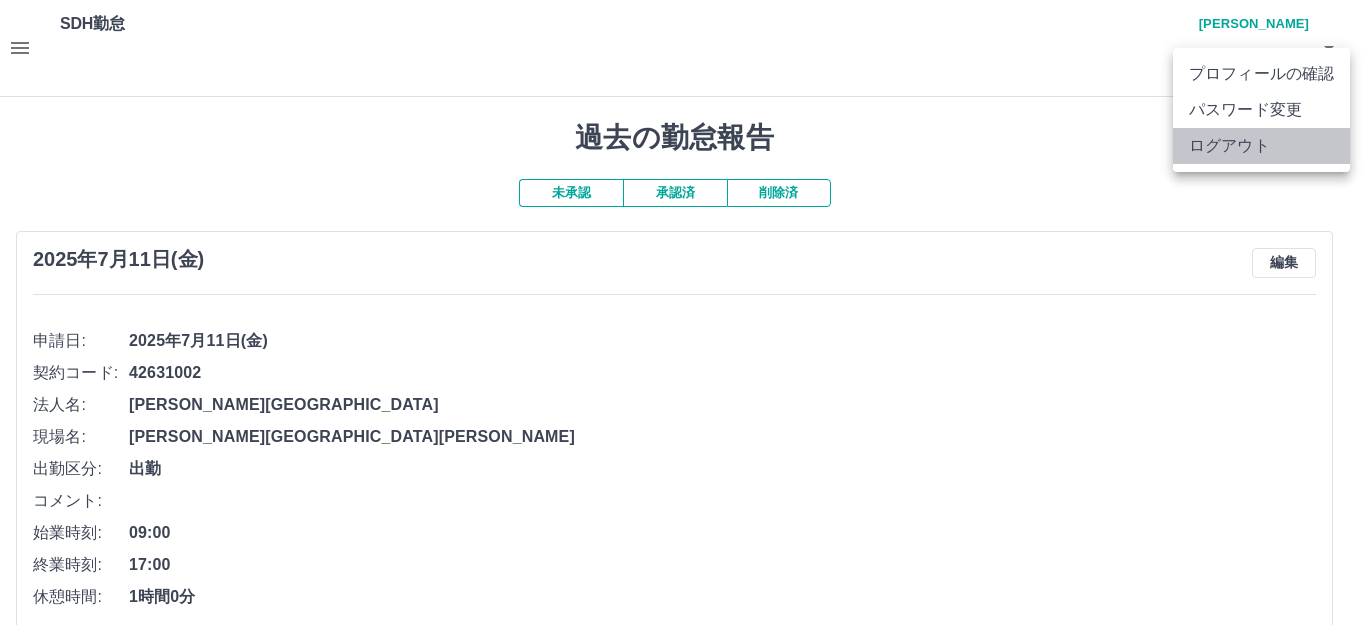 click on "ログアウト" at bounding box center (1261, 146) 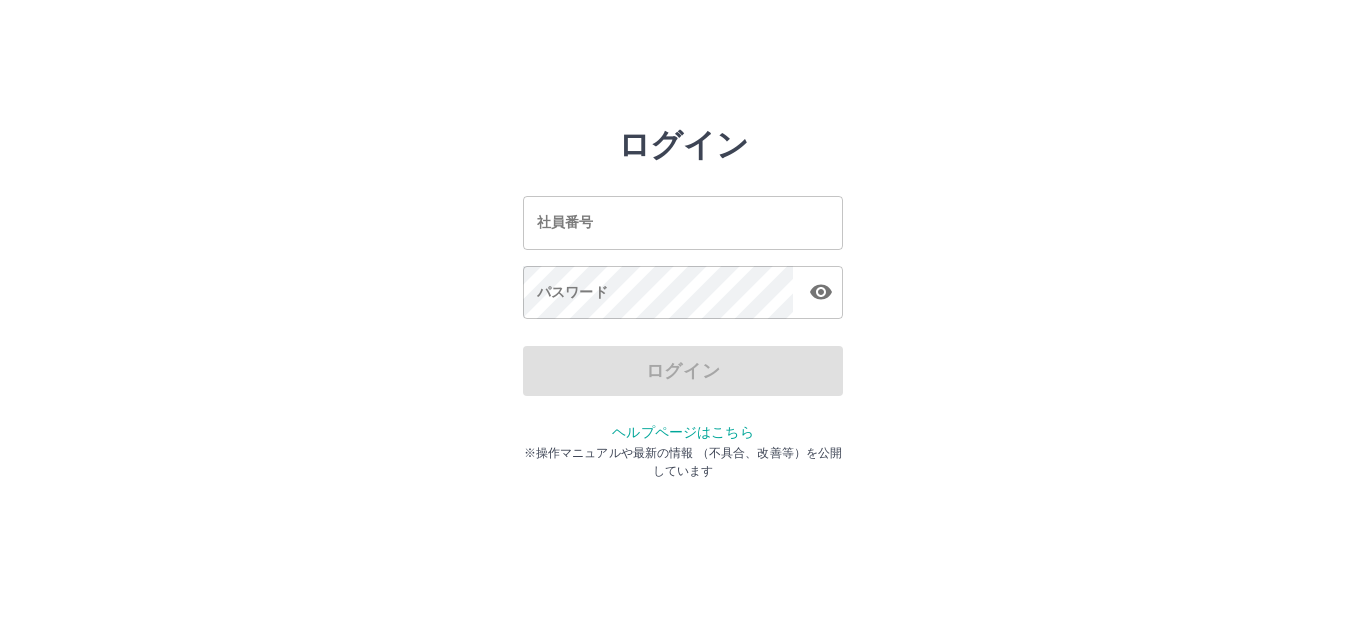 scroll, scrollTop: 0, scrollLeft: 0, axis: both 